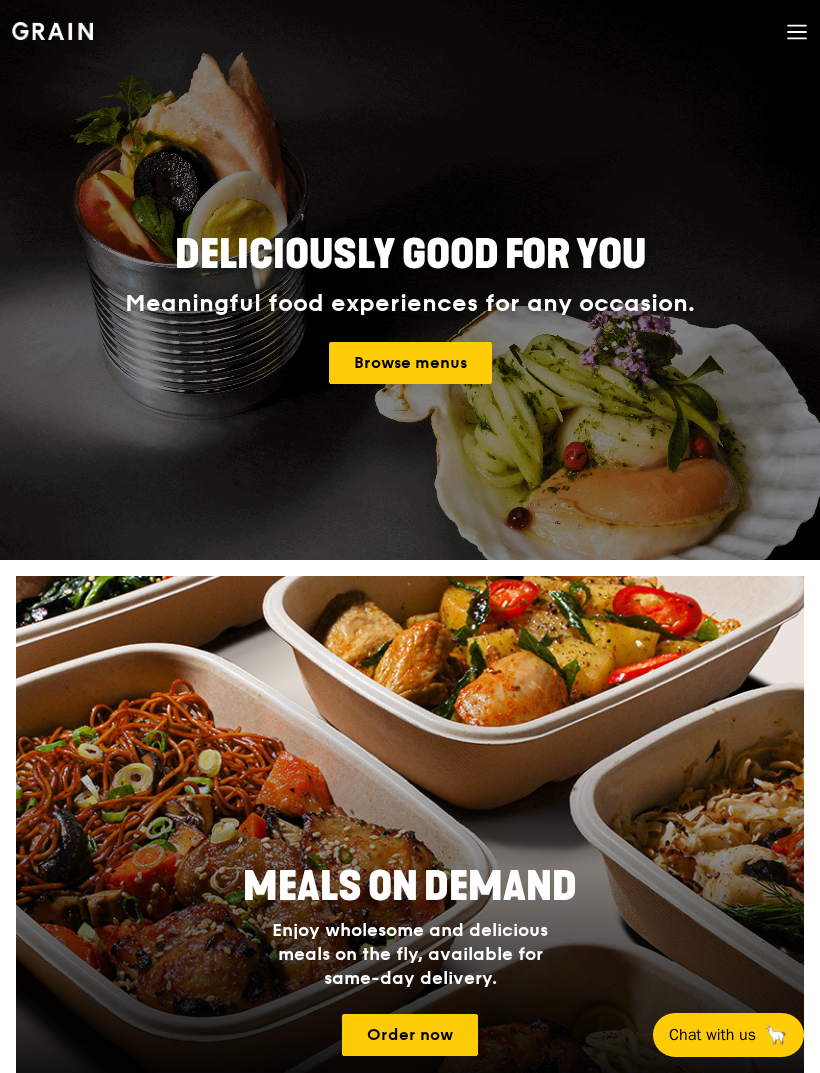 scroll, scrollTop: 0, scrollLeft: 0, axis: both 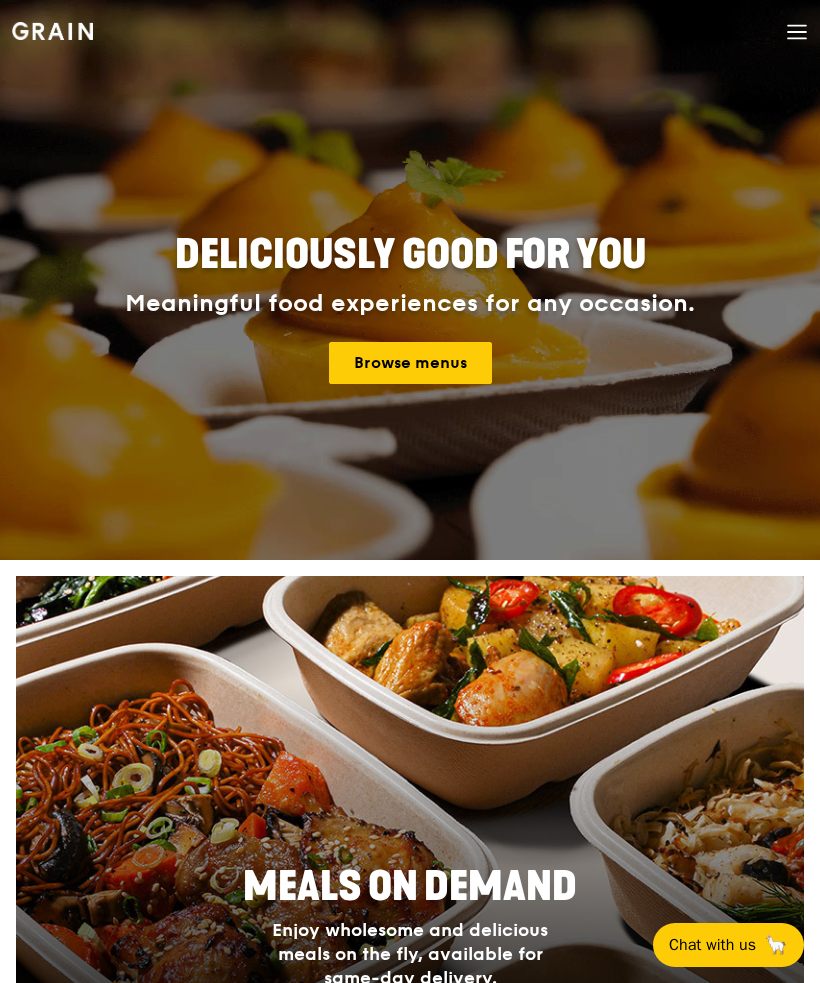 click on "Browse menus" at bounding box center (410, 363) 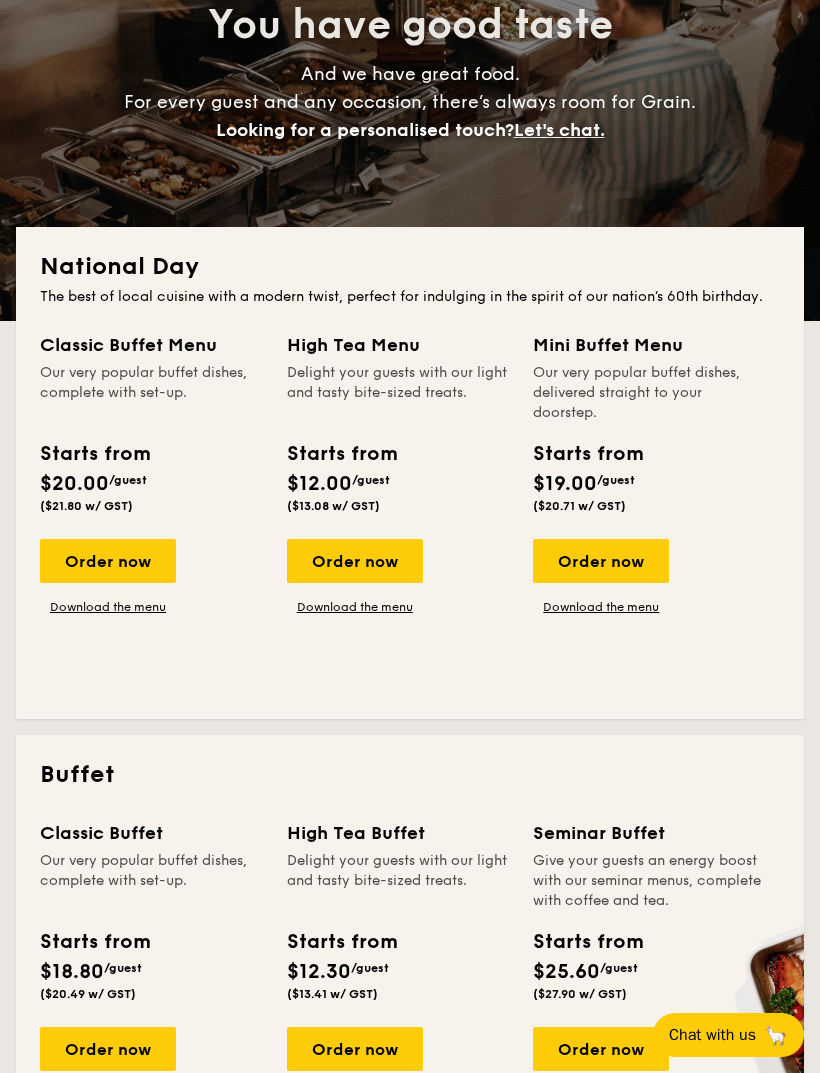 scroll, scrollTop: 355, scrollLeft: 0, axis: vertical 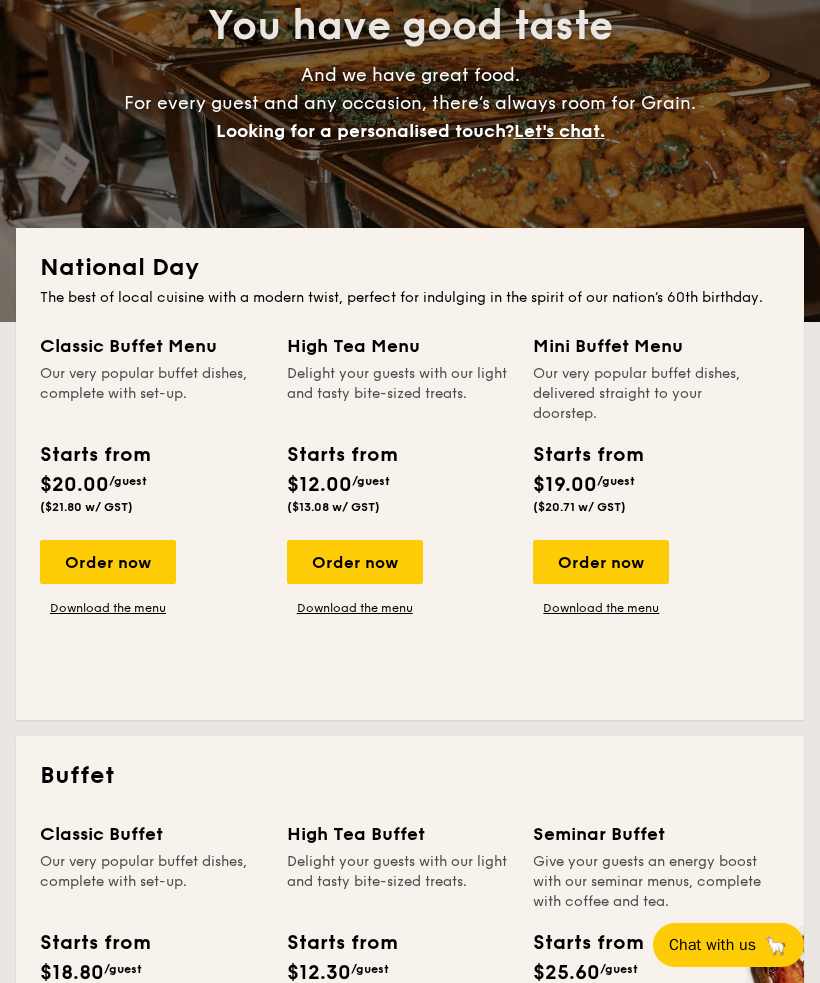click on "Order now" at bounding box center [108, 562] 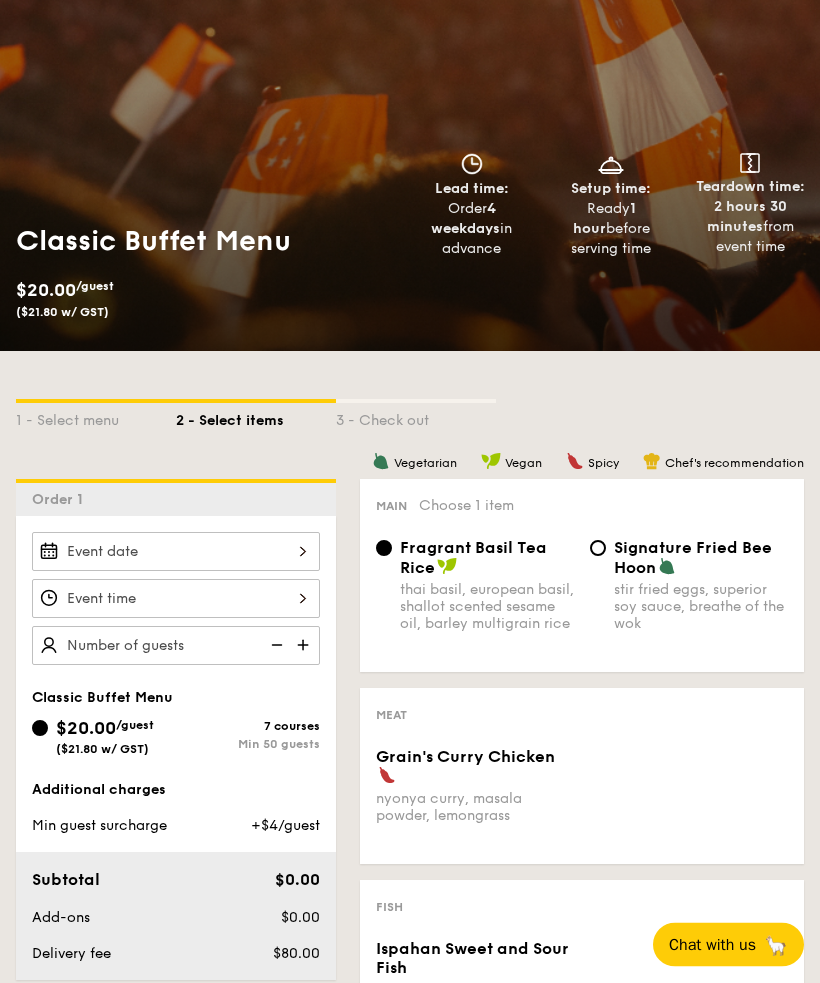 scroll, scrollTop: 163, scrollLeft: 0, axis: vertical 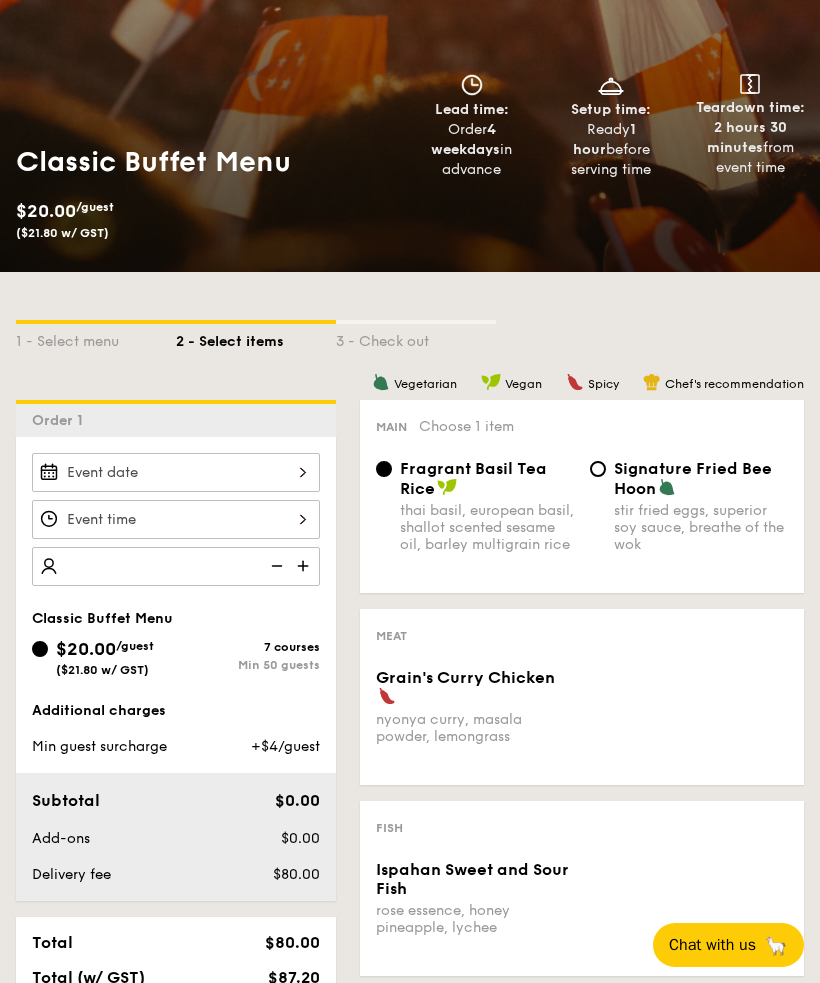 click at bounding box center (176, 566) 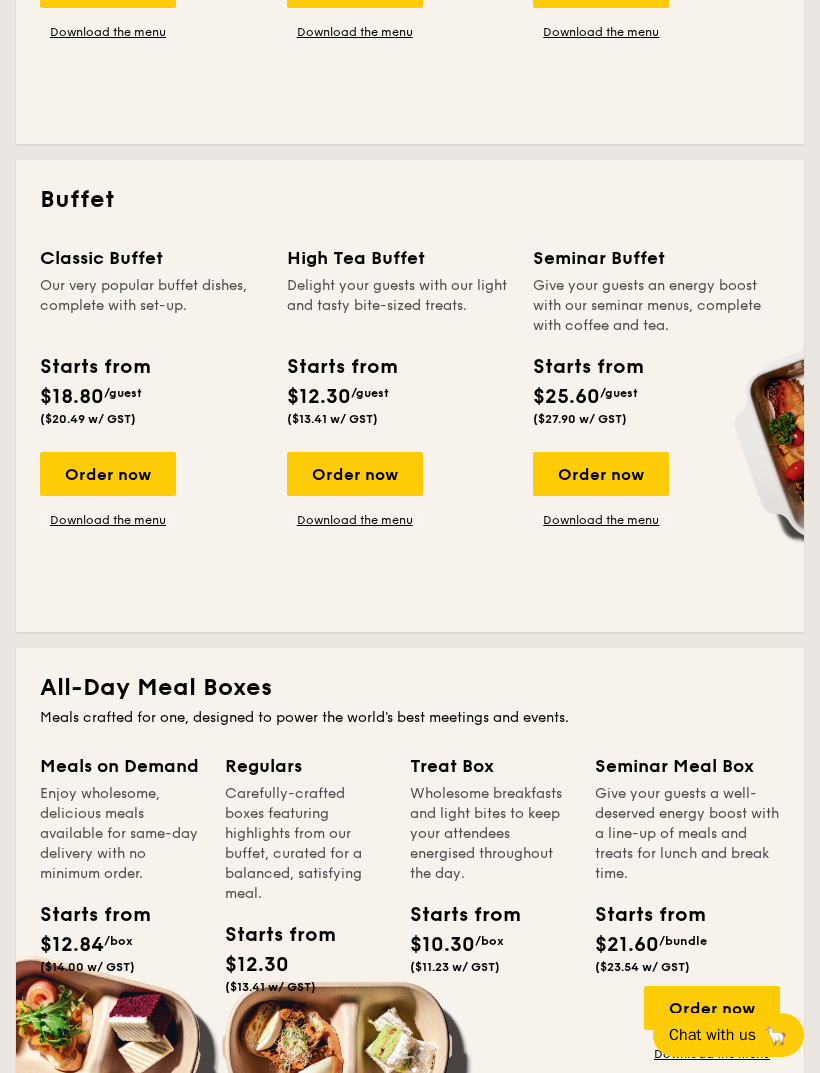 scroll, scrollTop: 798, scrollLeft: 0, axis: vertical 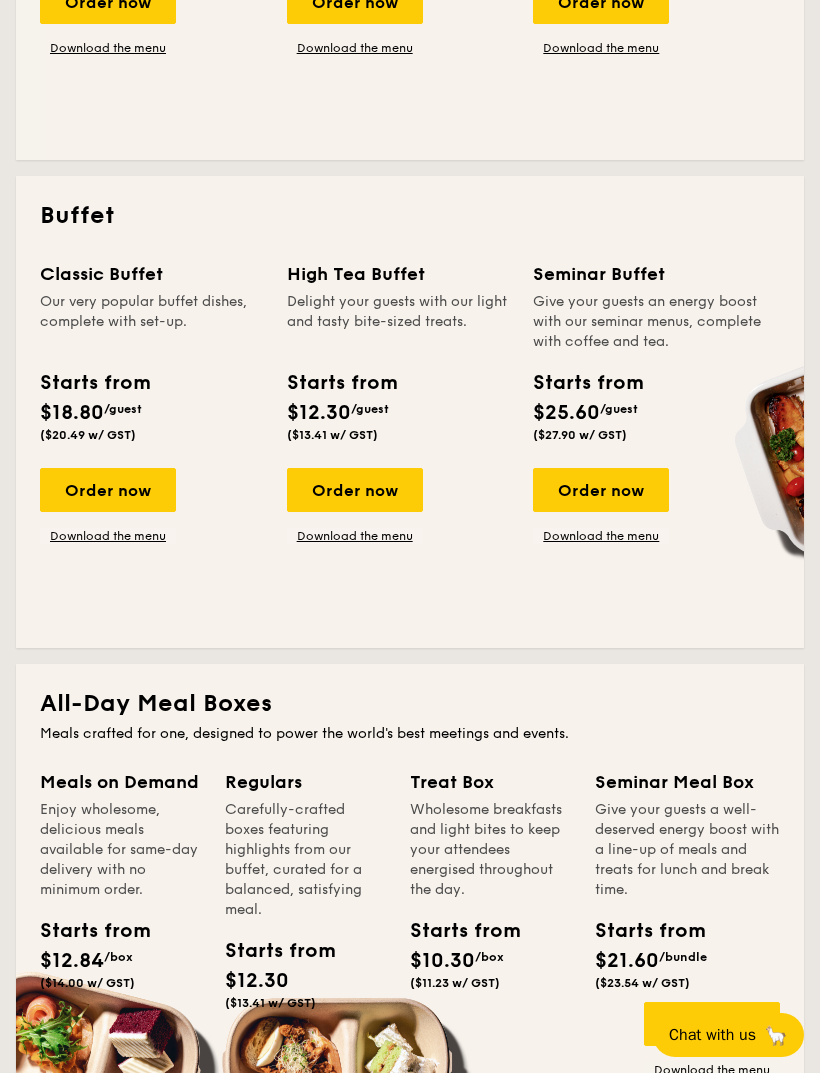 click on "Order now" at bounding box center [108, 490] 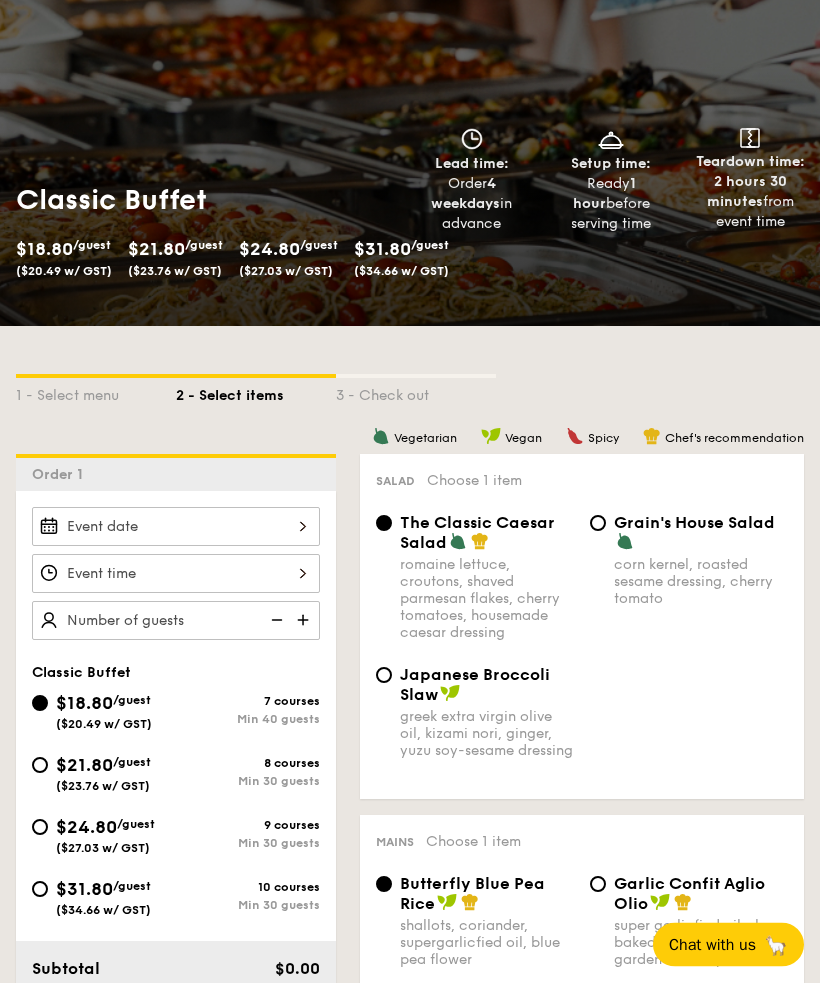 scroll, scrollTop: 127, scrollLeft: 0, axis: vertical 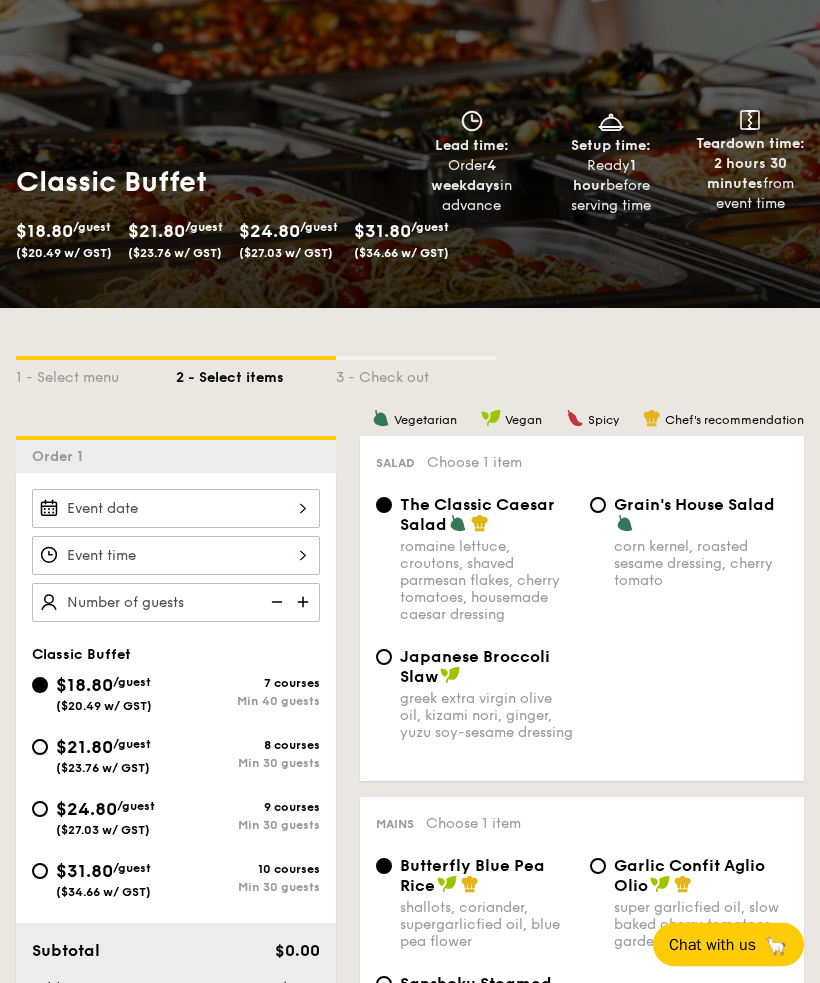 click on "$21.80
/guest
($23.76 w/ GST)
8 courses
Min 30 guests" at bounding box center [40, 748] 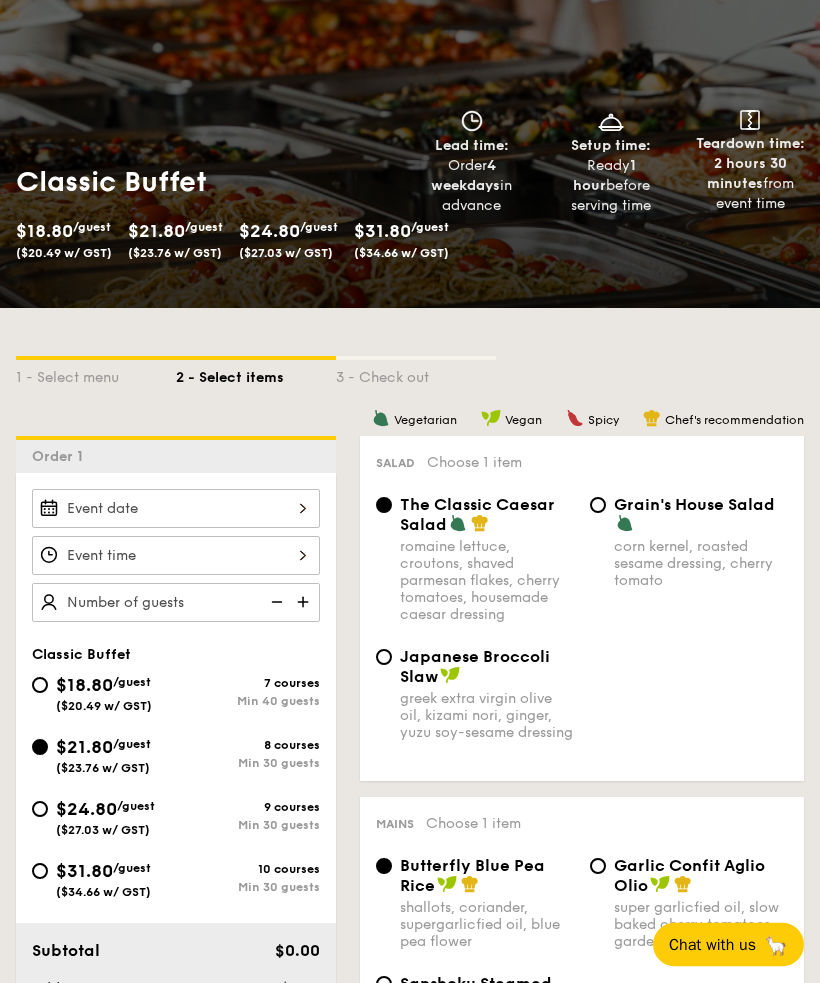 radio on "true" 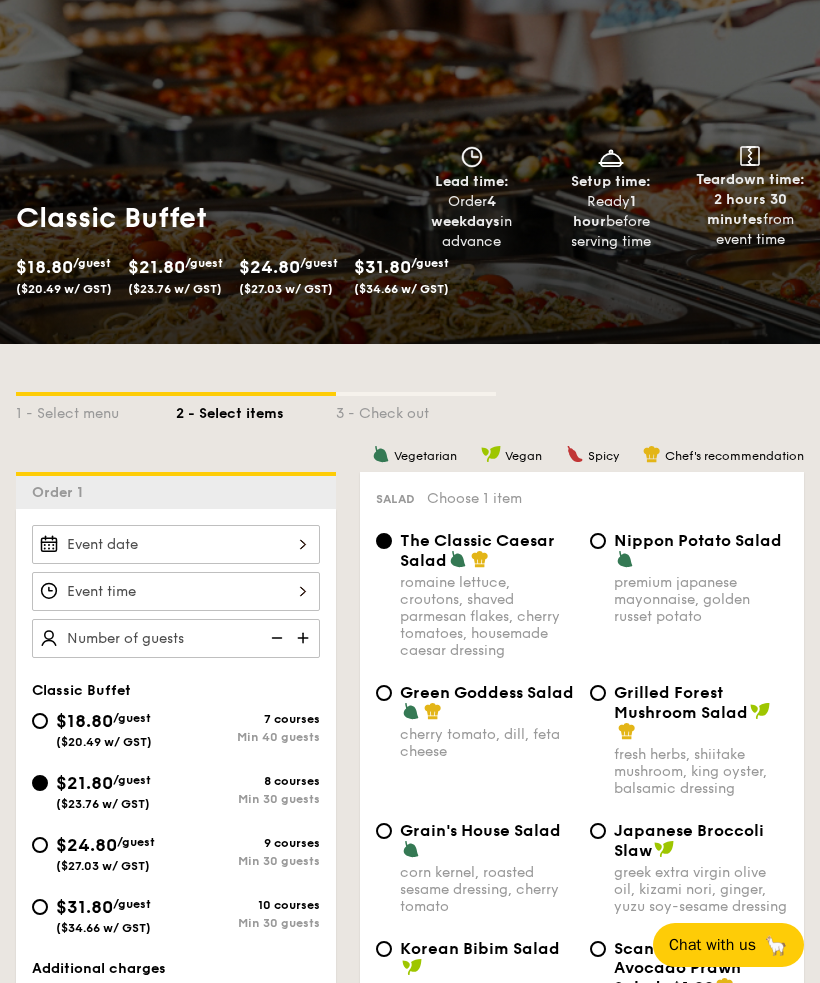 scroll, scrollTop: 91, scrollLeft: 0, axis: vertical 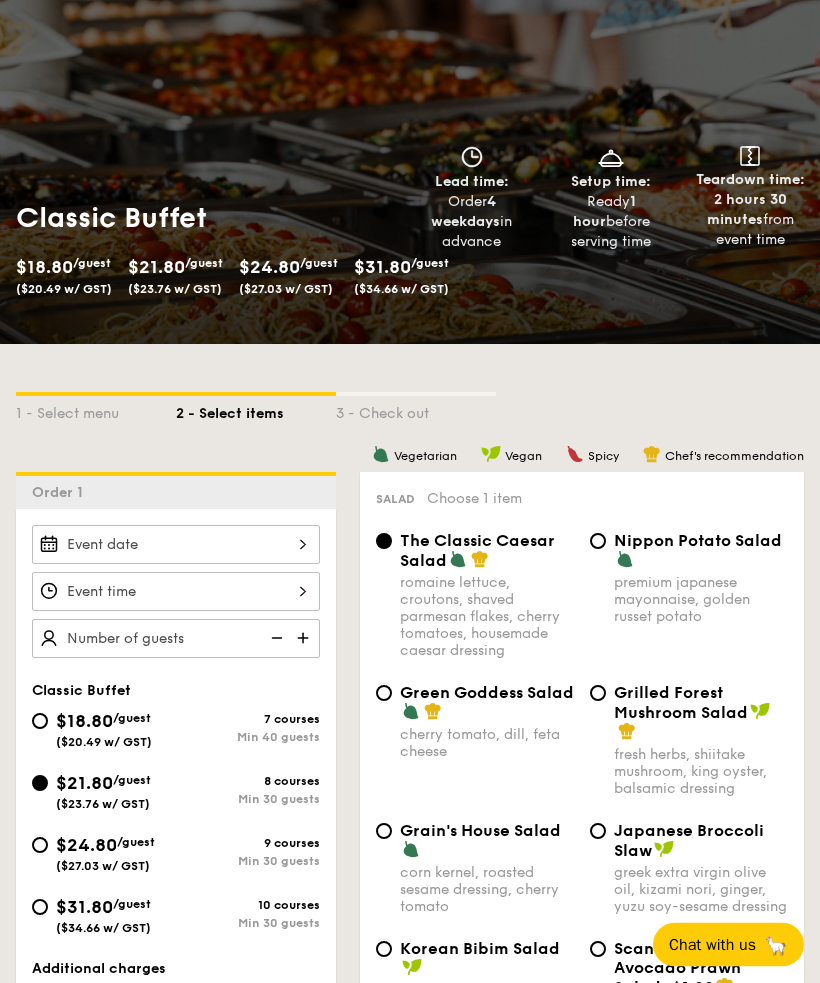 click on "Nippon Potato Salad" at bounding box center (698, 541) 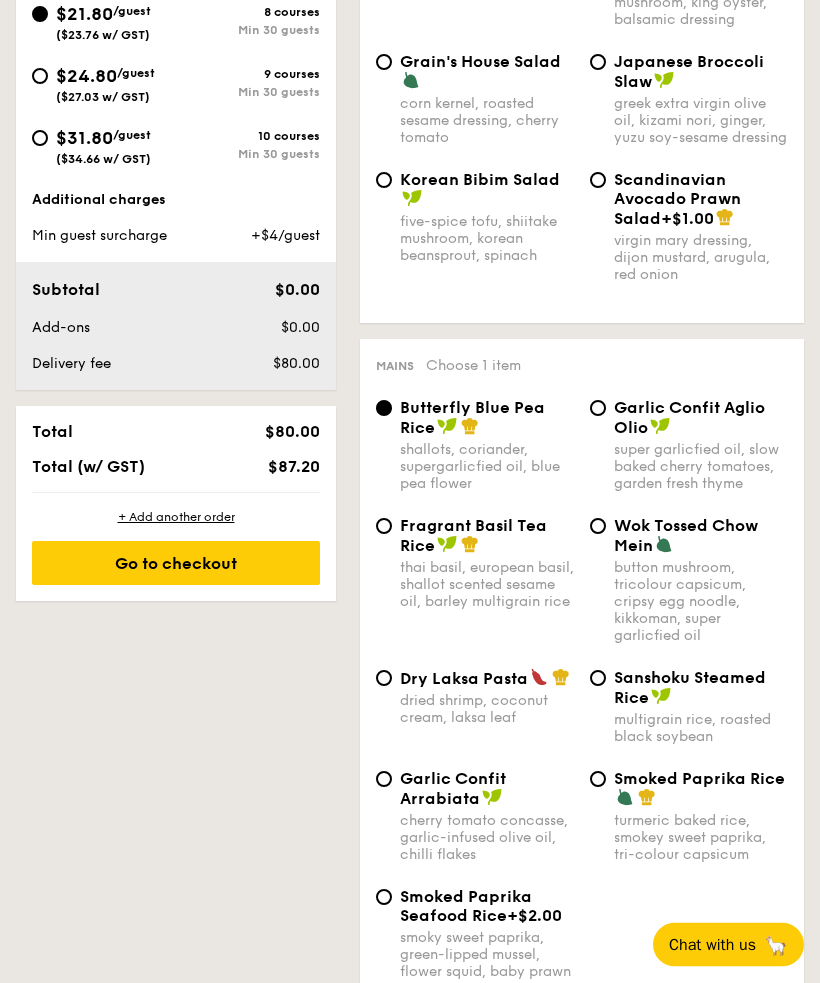 scroll, scrollTop: 863, scrollLeft: 0, axis: vertical 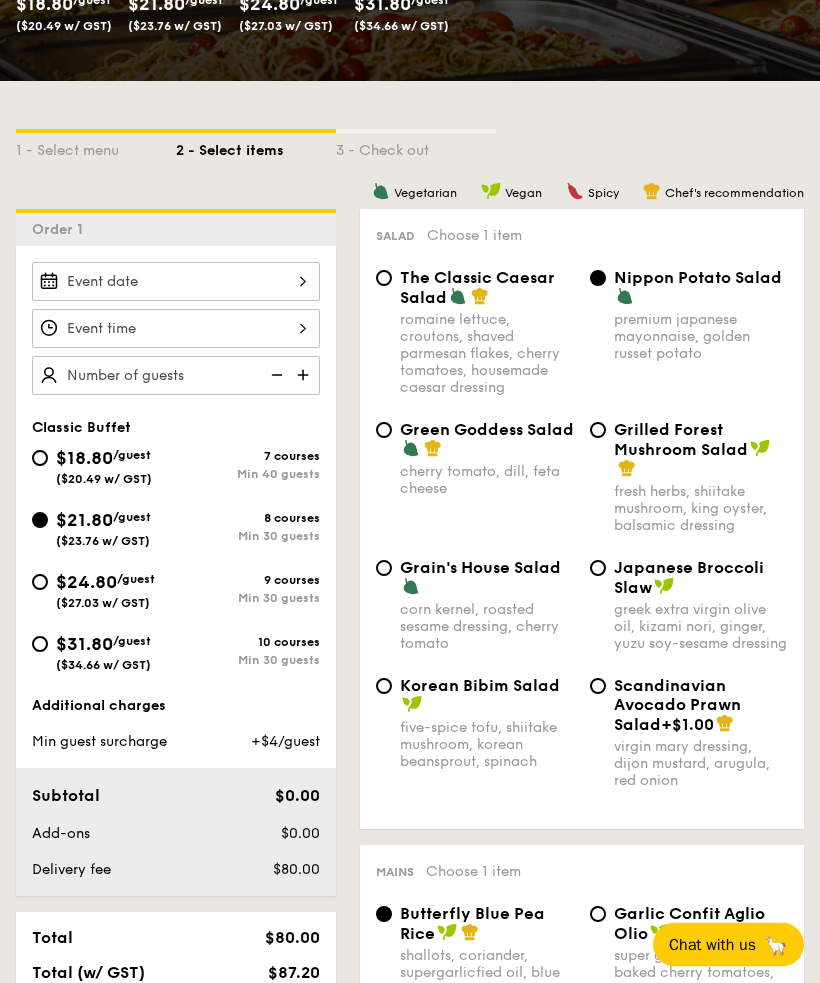 click at bounding box center (176, 282) 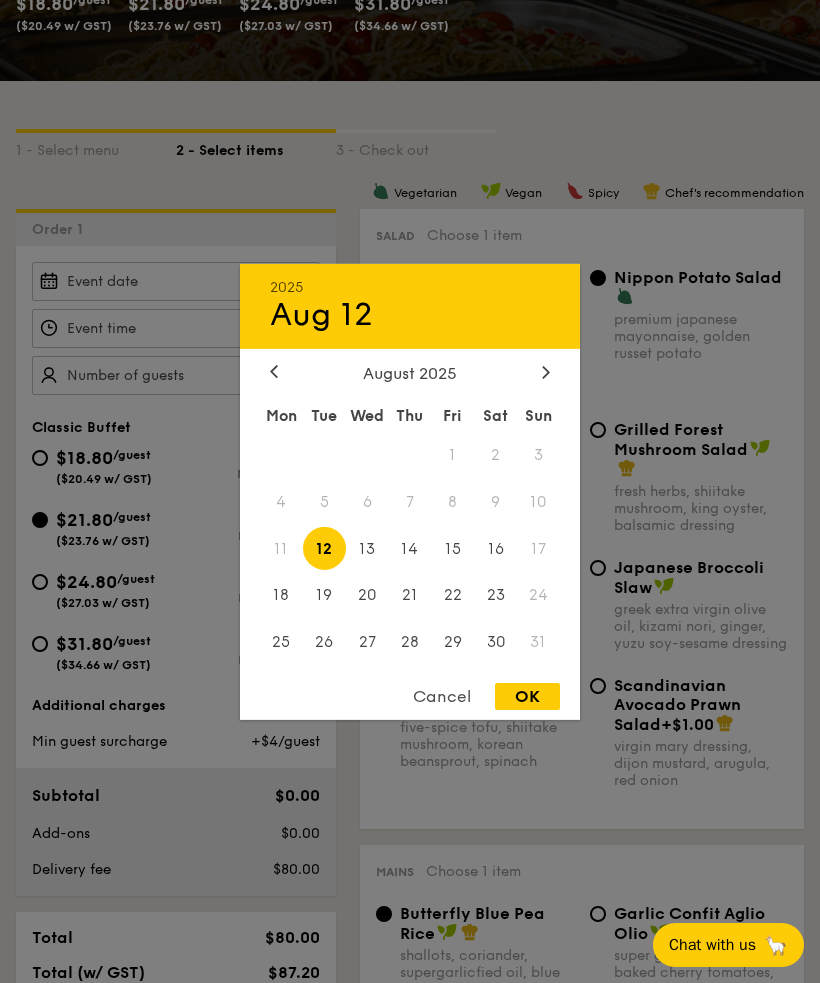 click on "16" at bounding box center [495, 548] 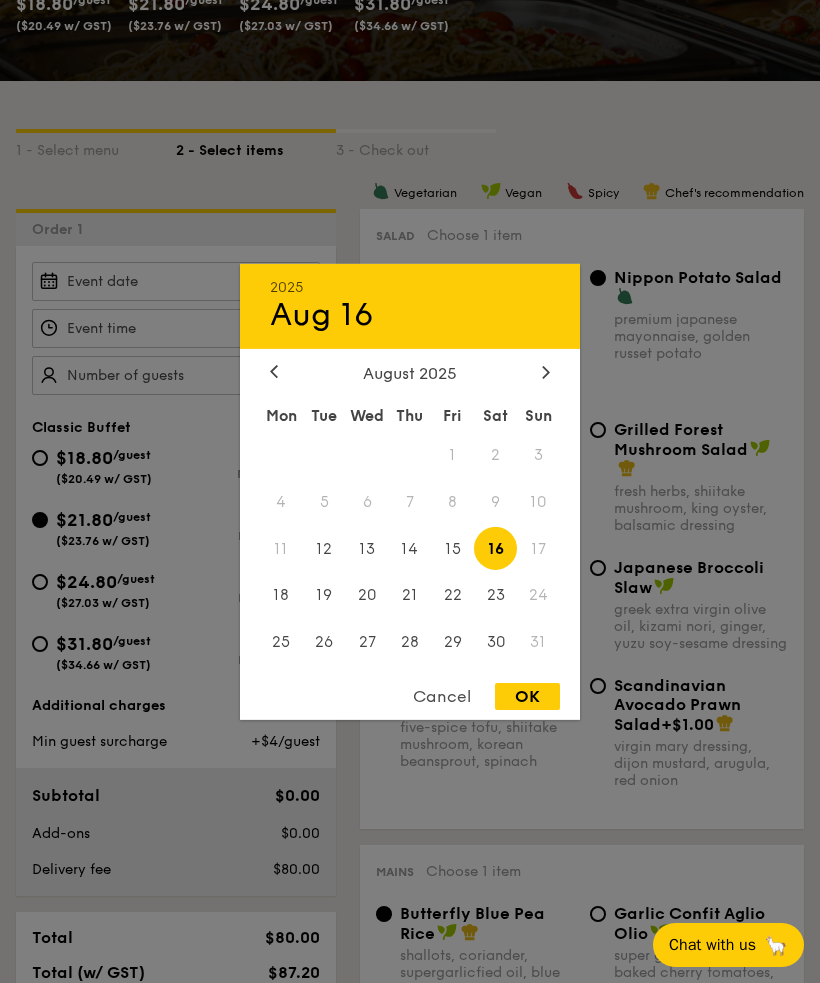 click on "OK" at bounding box center (527, 696) 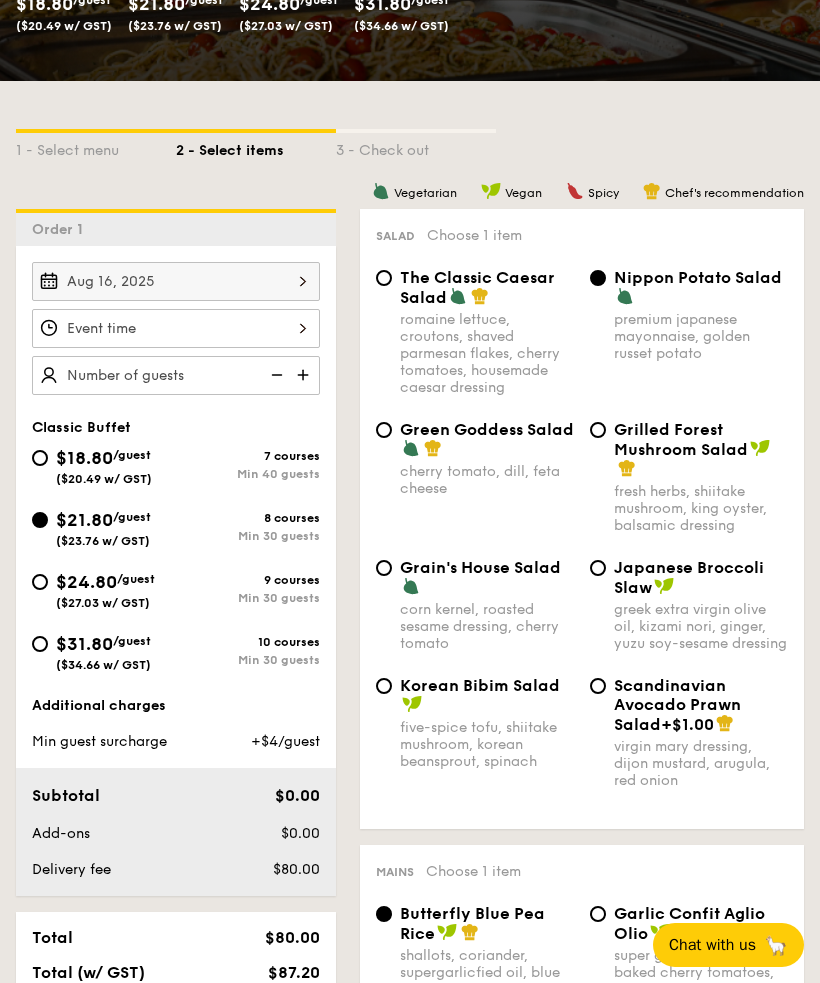 click at bounding box center (176, 328) 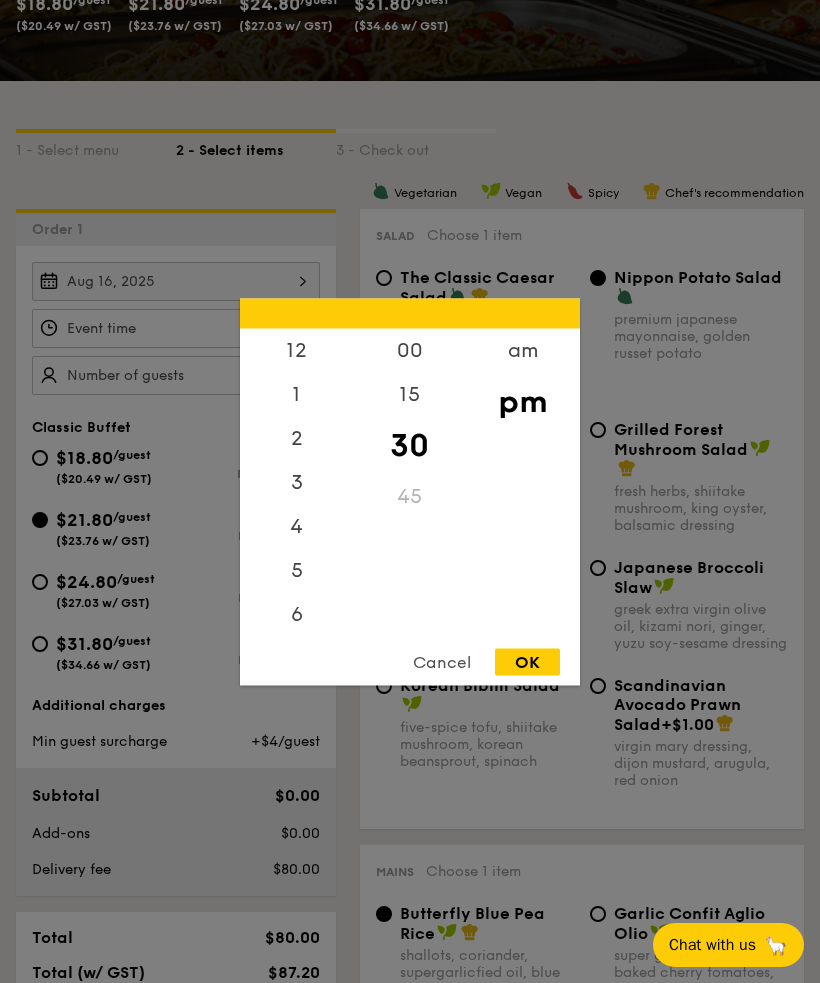 scroll, scrollTop: -1, scrollLeft: 0, axis: vertical 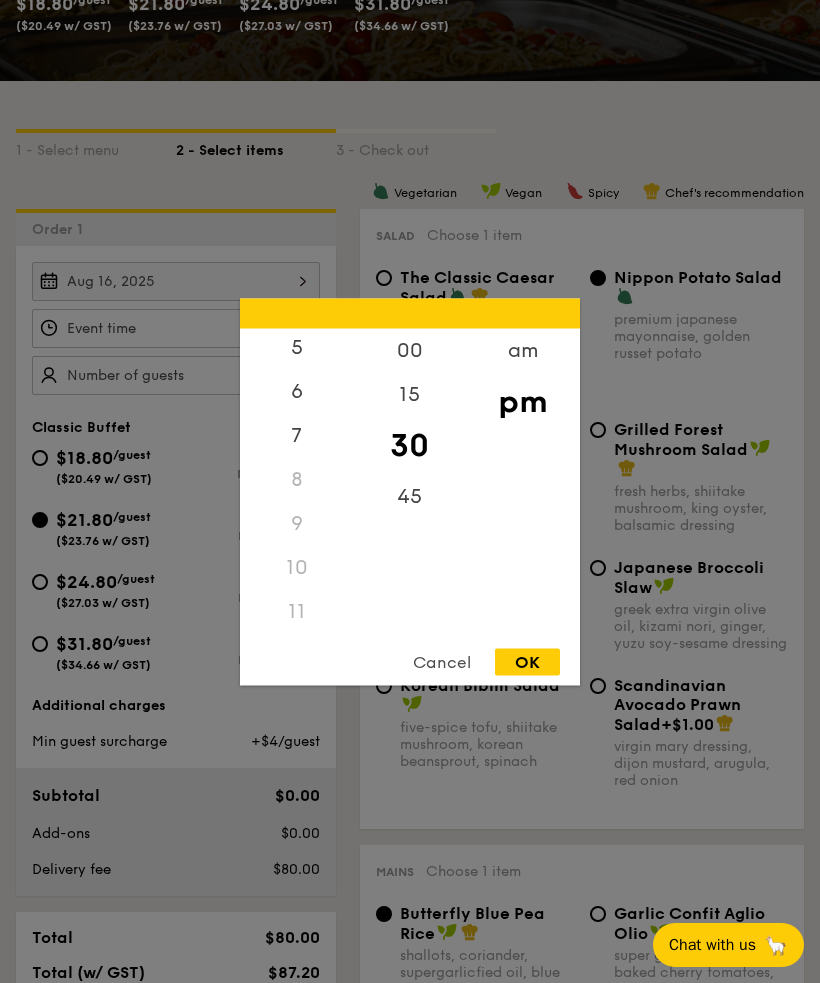 click on "11" at bounding box center (296, 611) 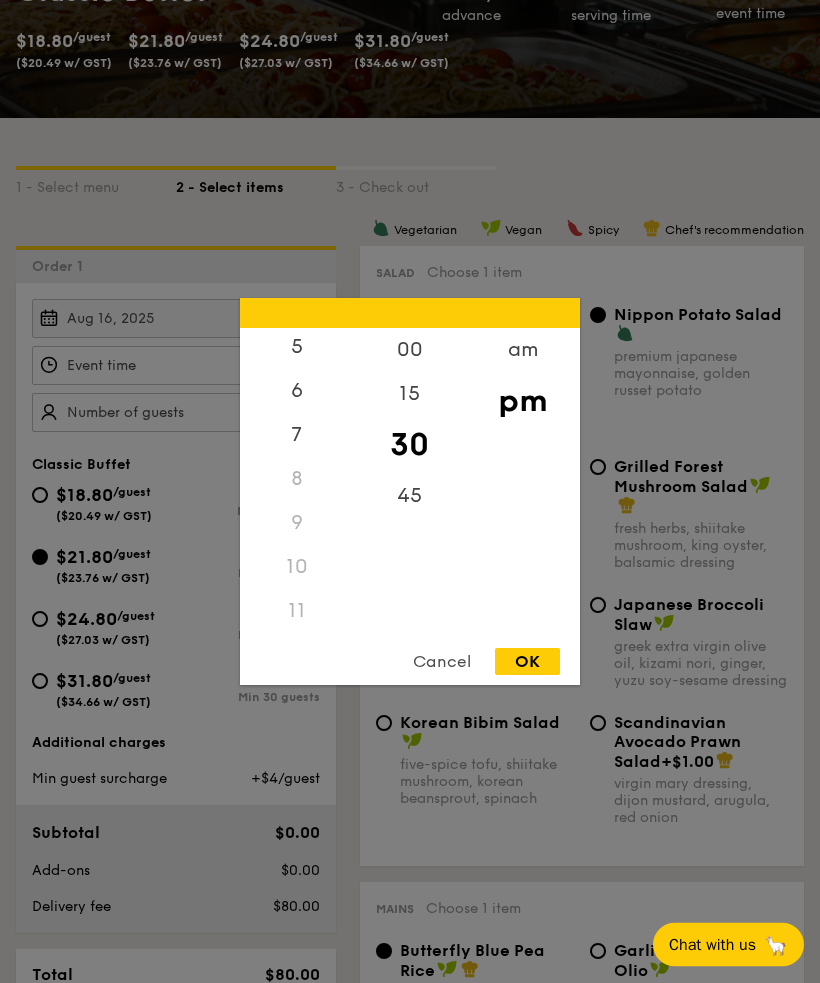 scroll, scrollTop: 318, scrollLeft: 0, axis: vertical 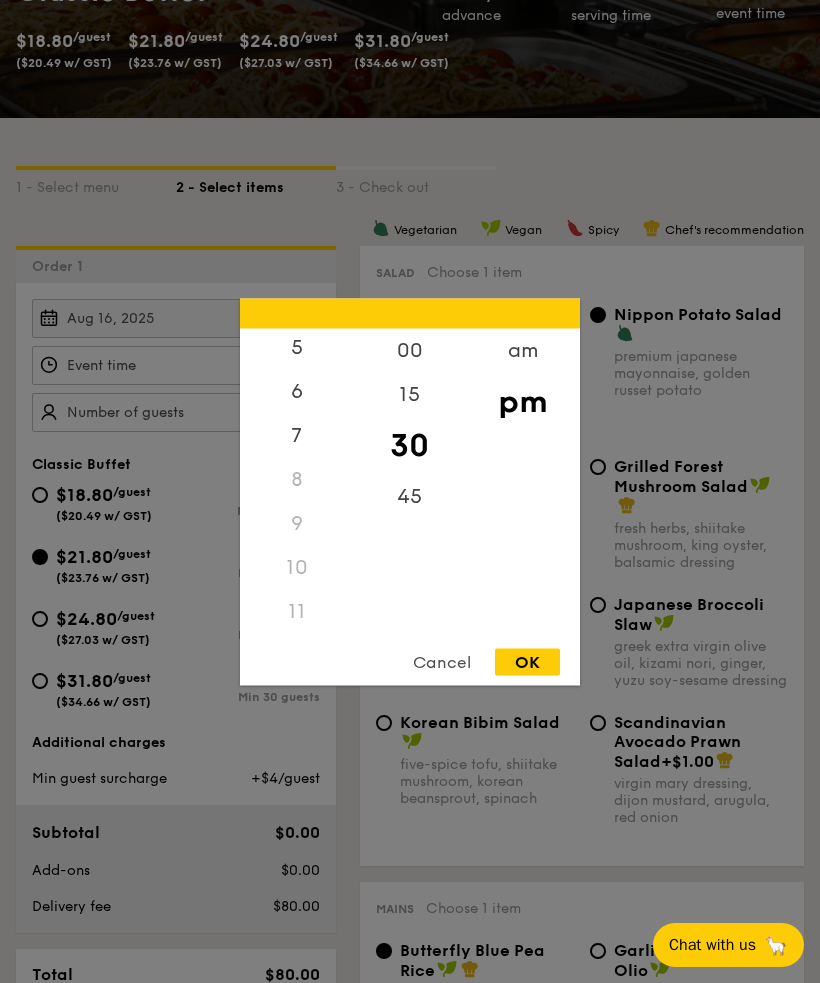 click on "am" at bounding box center (522, 350) 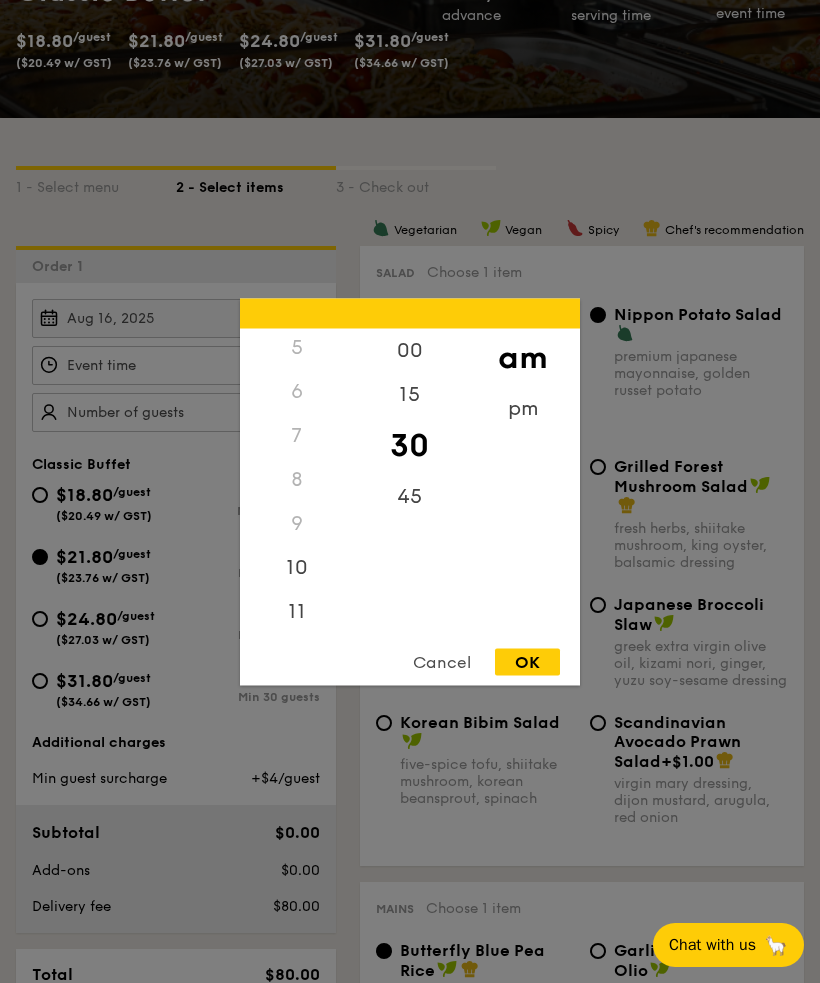 scroll, scrollTop: 235, scrollLeft: 0, axis: vertical 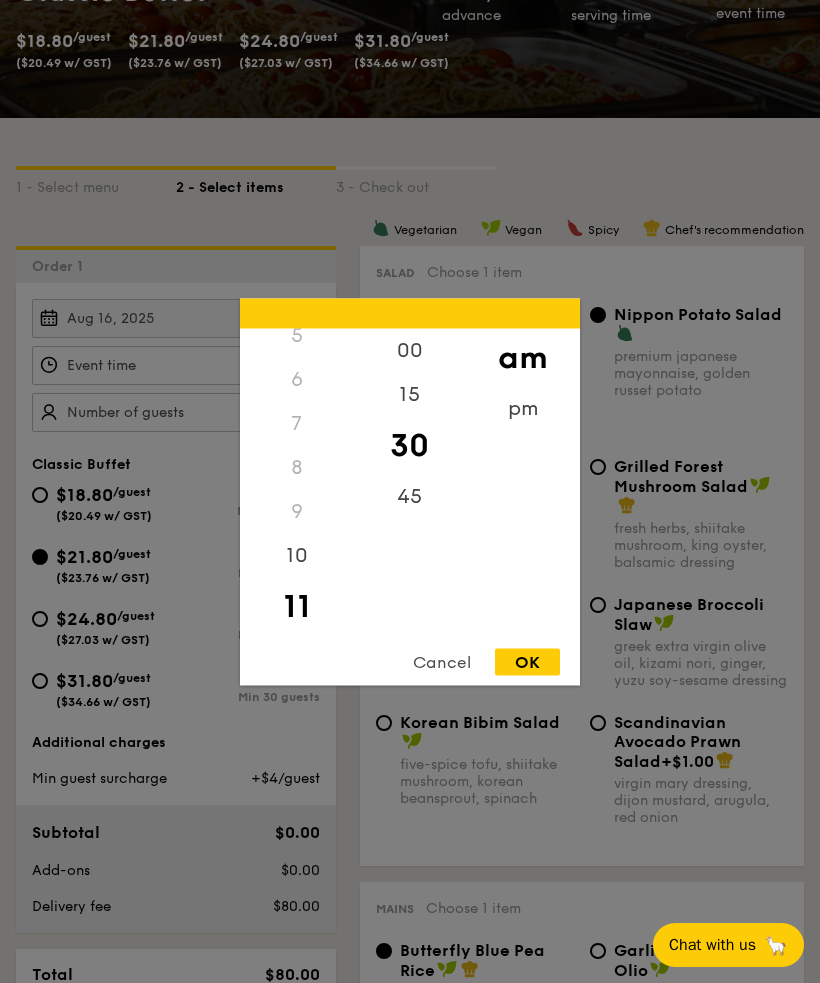 click on "OK" at bounding box center (527, 661) 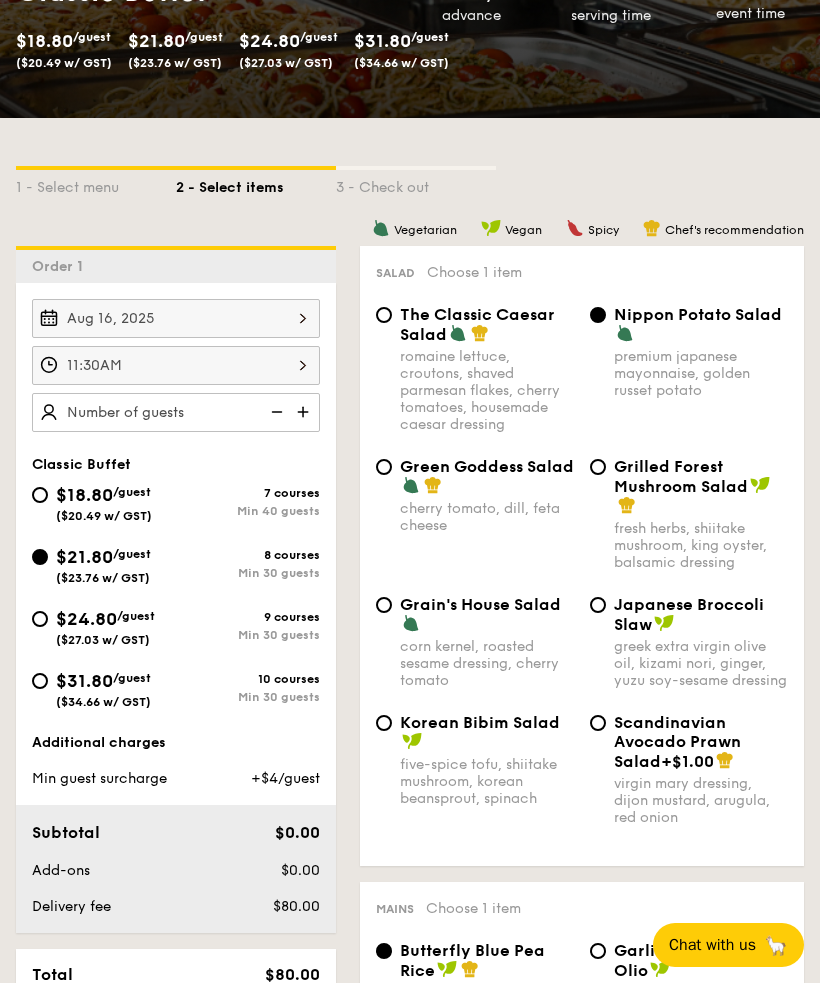 click at bounding box center (305, 412) 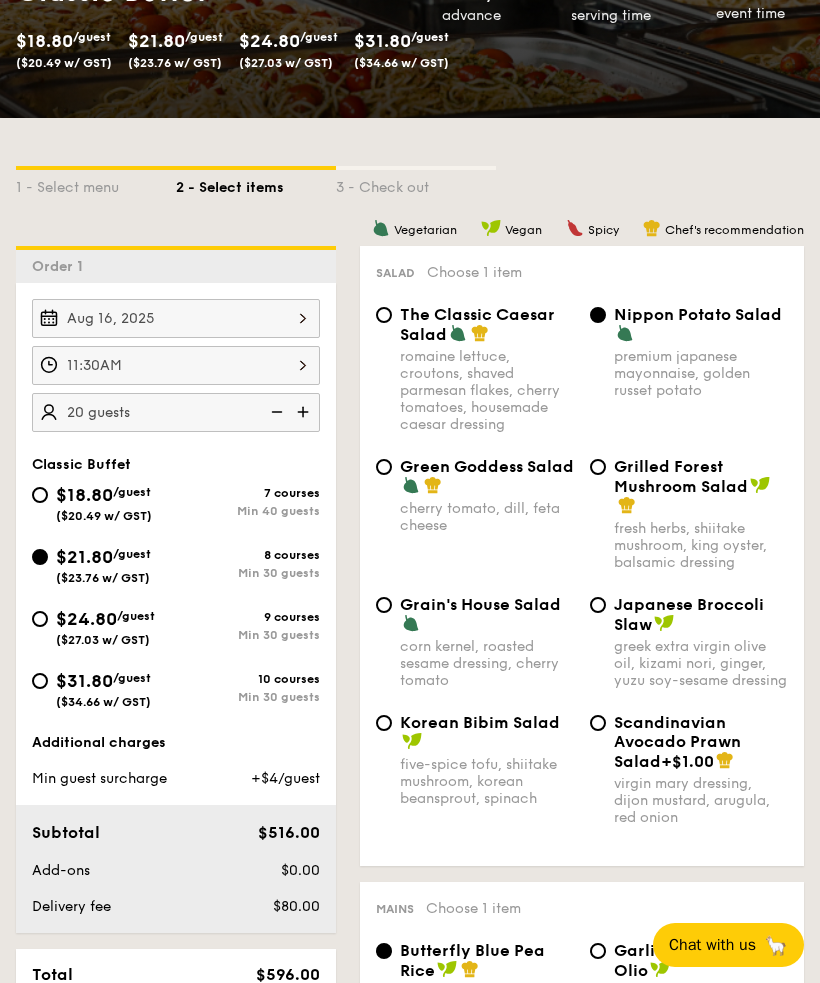 click at bounding box center [305, 412] 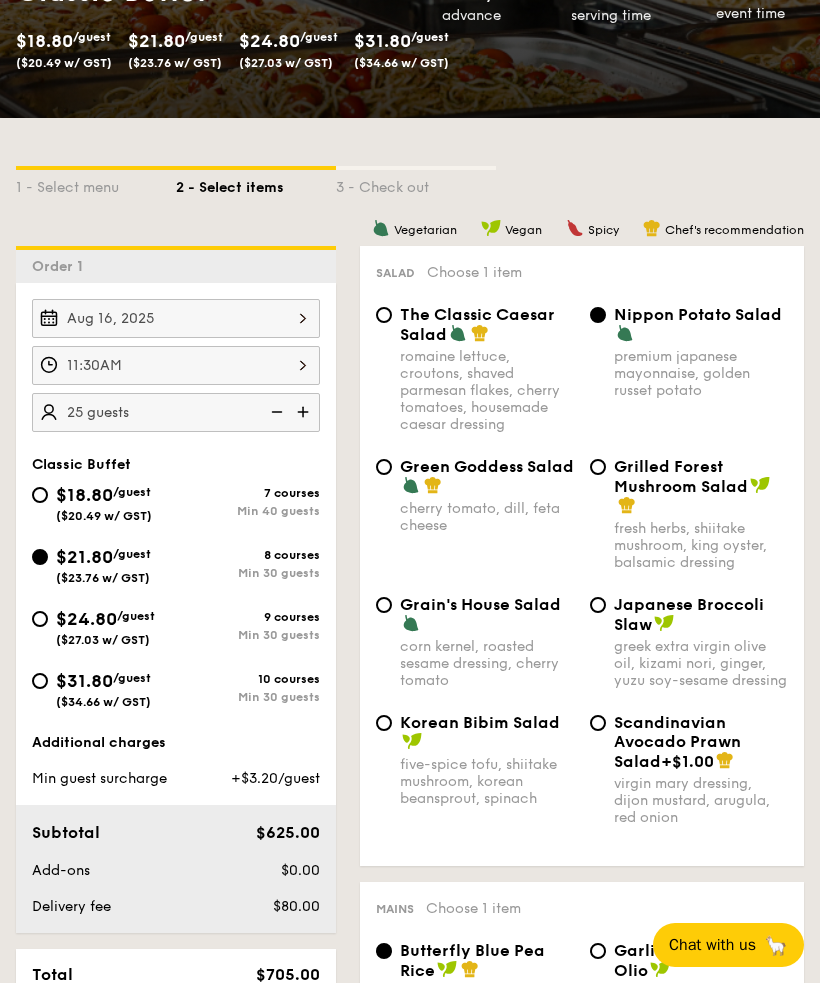 click at bounding box center (305, 412) 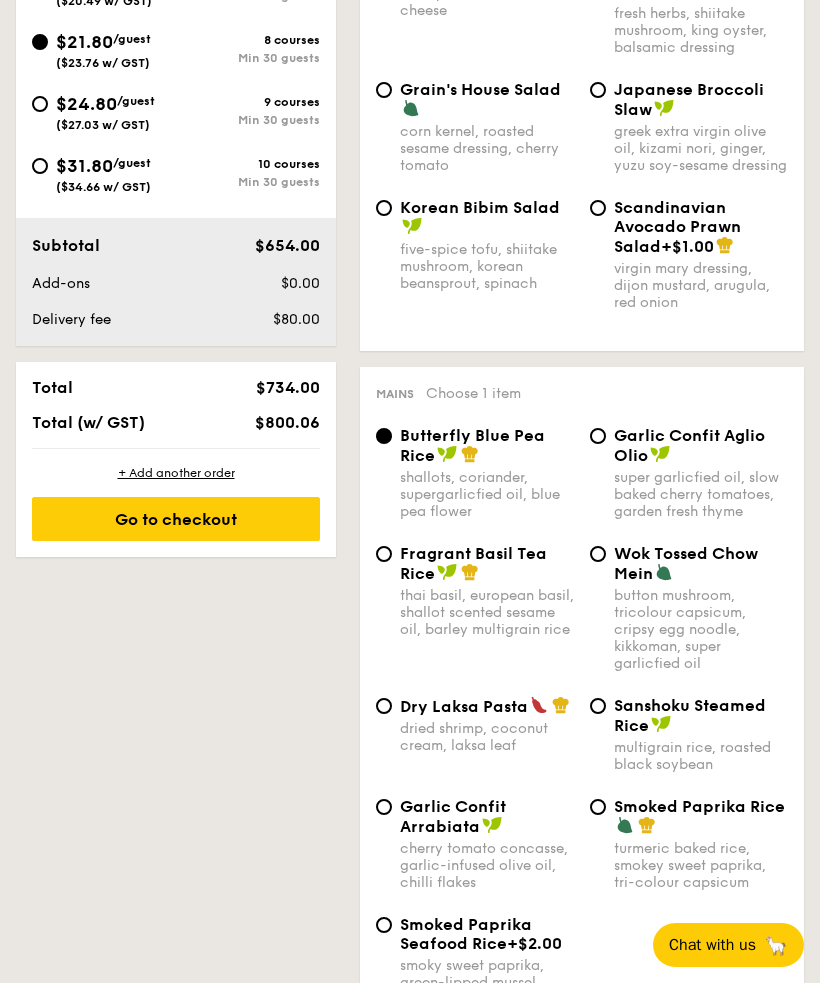 scroll, scrollTop: 927, scrollLeft: 0, axis: vertical 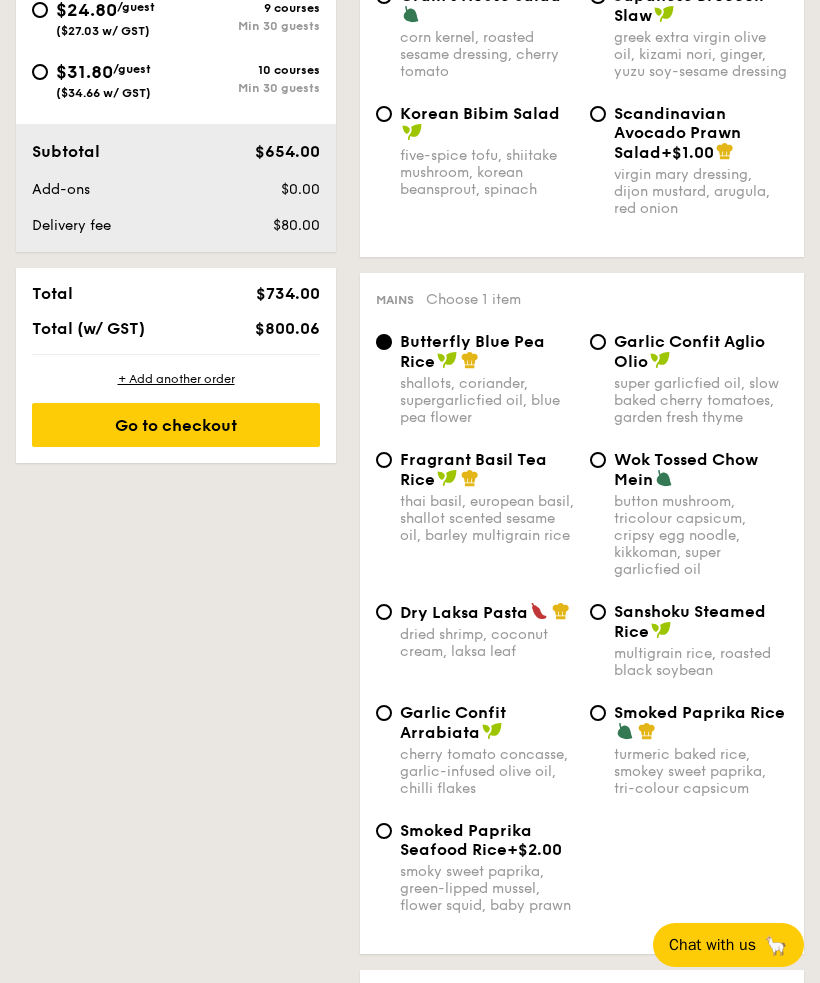 click on "Dry Laksa Pasta" at bounding box center (464, 612) 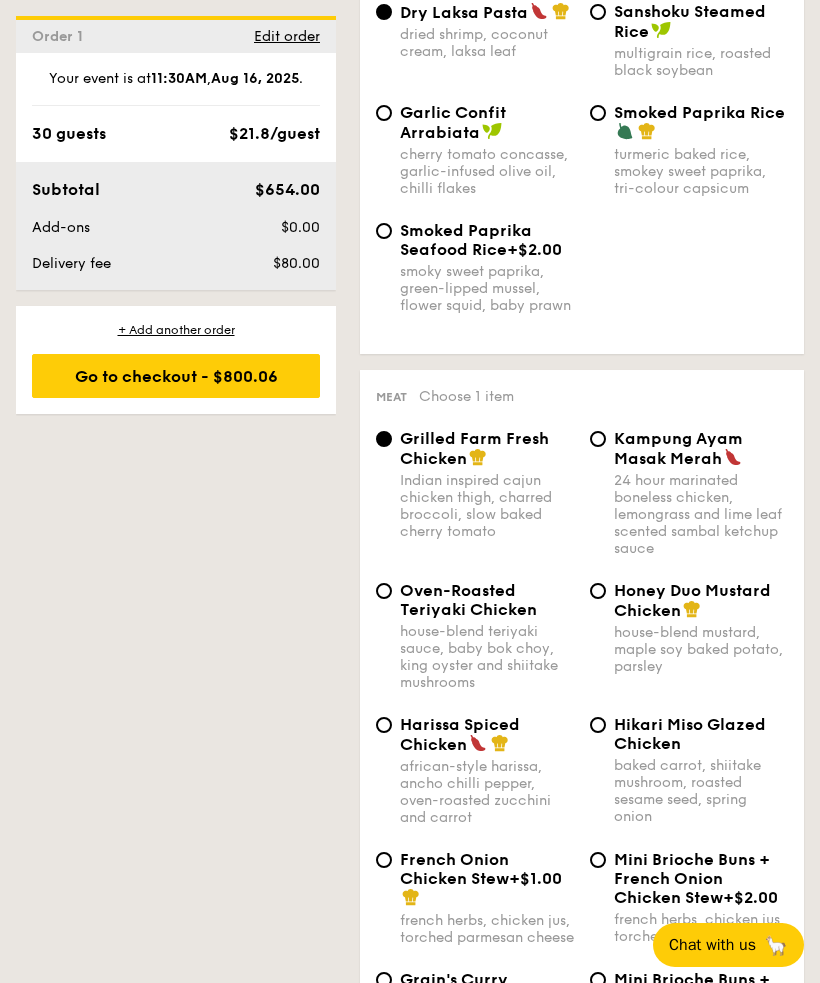 scroll, scrollTop: 1646, scrollLeft: 0, axis: vertical 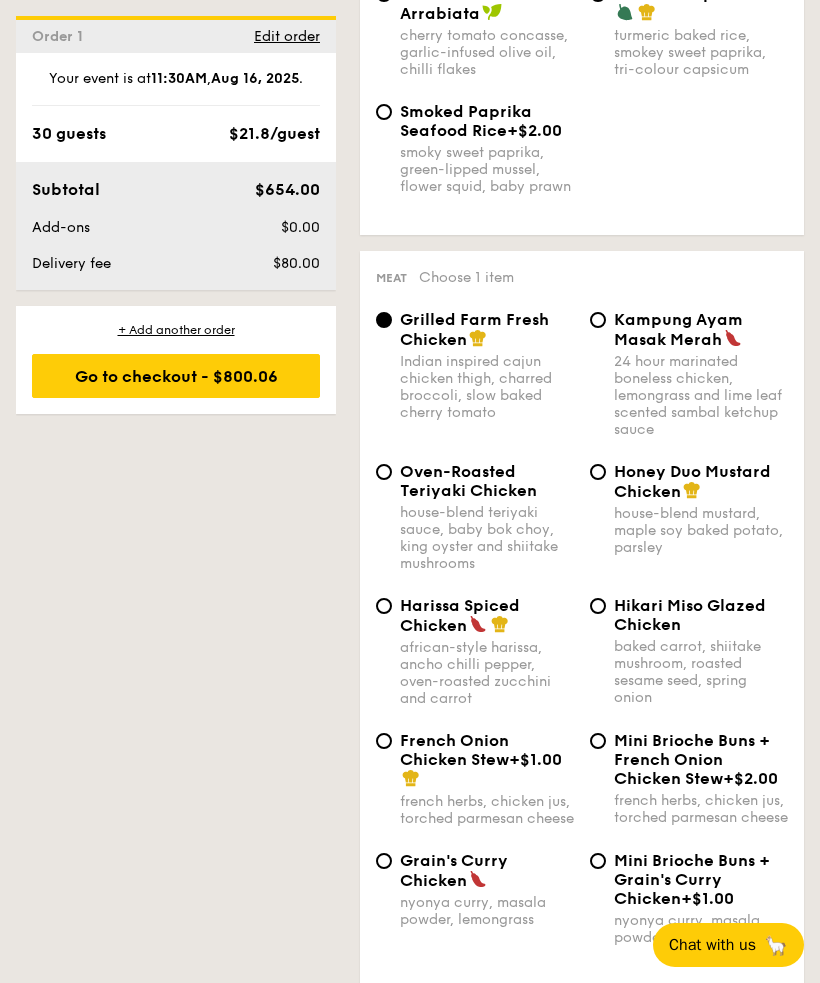 click on "Grain's Curry Chicken nyonya curry, masala powder, lemongrass" at bounding box center [384, 861] 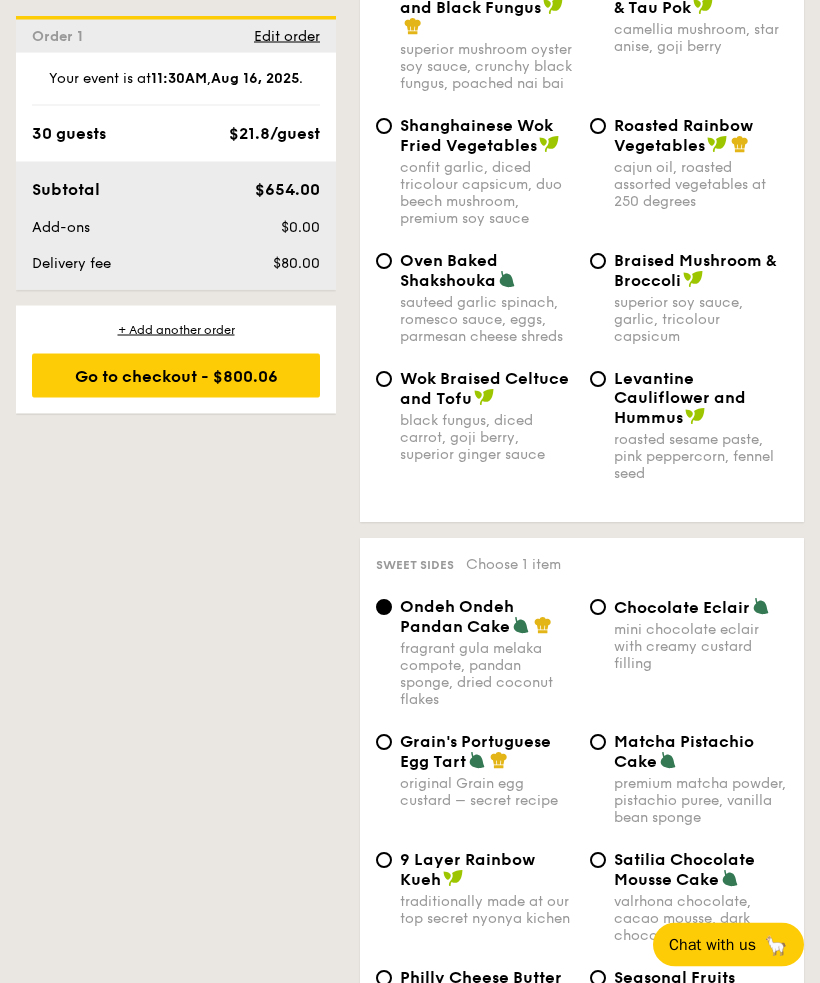 scroll, scrollTop: 3857, scrollLeft: 0, axis: vertical 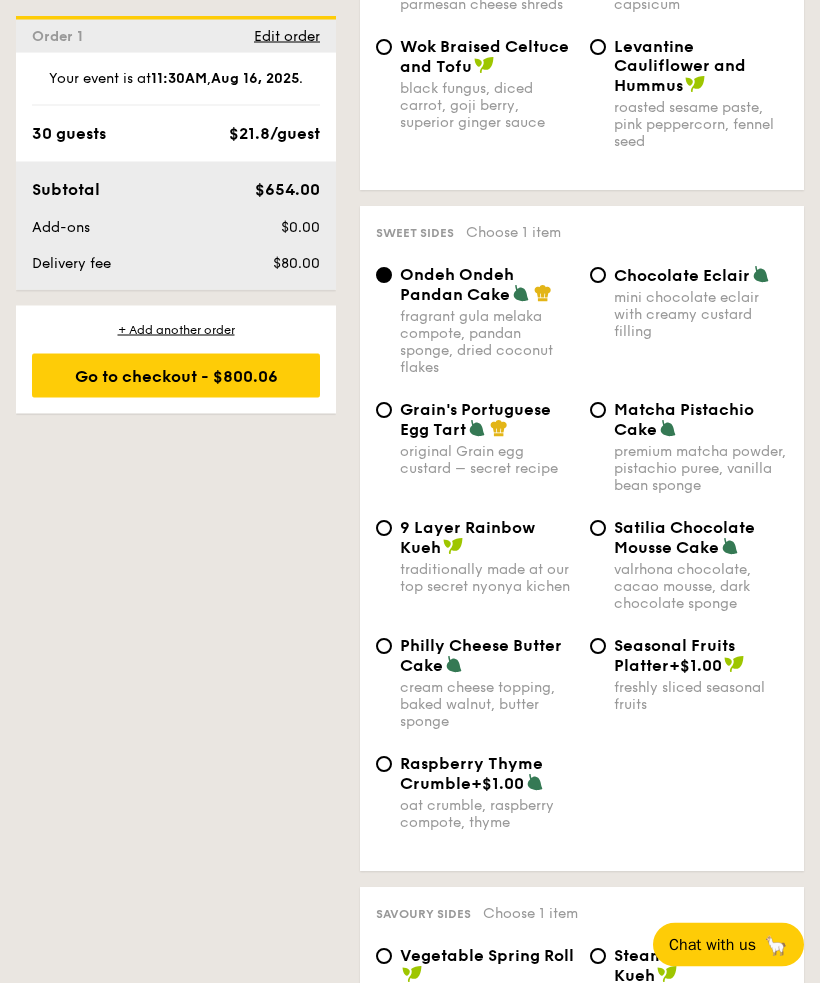 click on "Chocolate Eclair mini chocolate eclair with creamy custard filling" at bounding box center [598, 276] 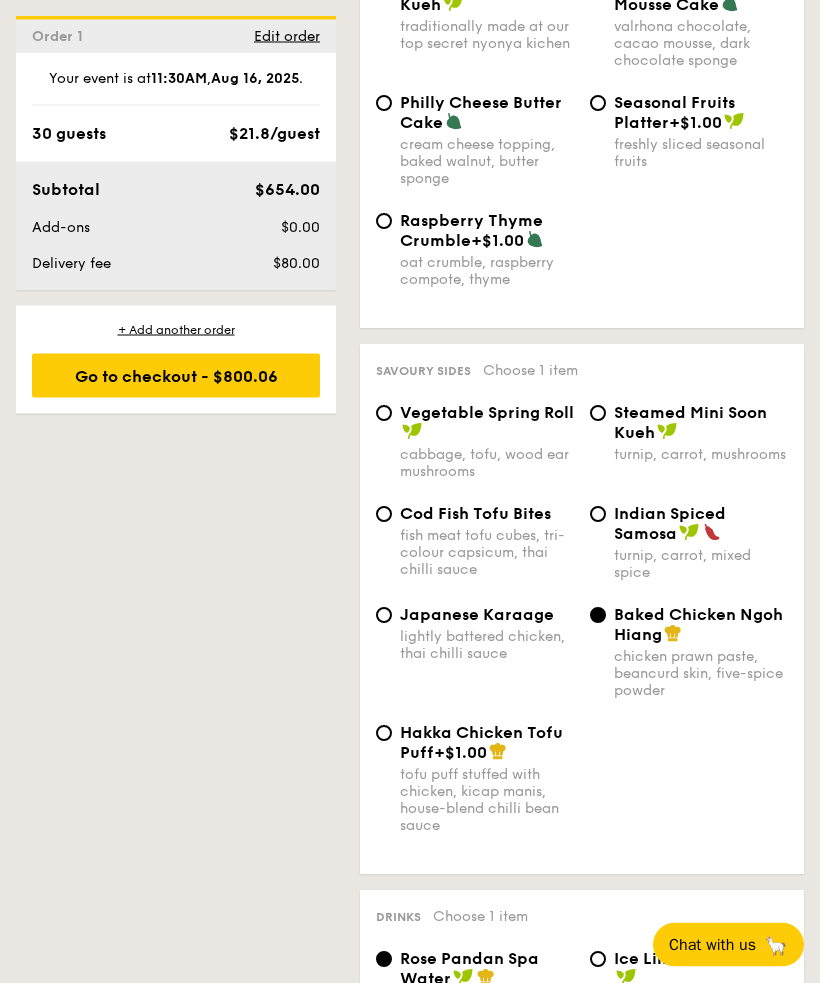scroll, scrollTop: 4559, scrollLeft: 0, axis: vertical 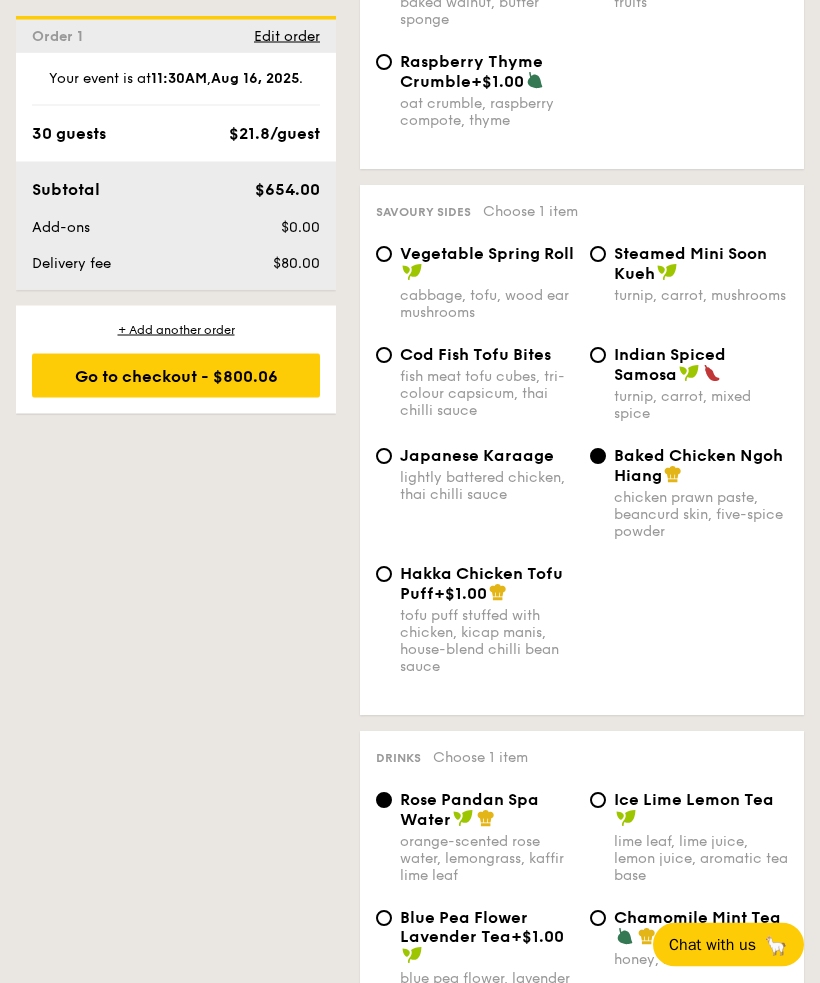 click on "Steamed Mini Soon Kueh turnip, carrot, mushrooms" at bounding box center [689, 275] 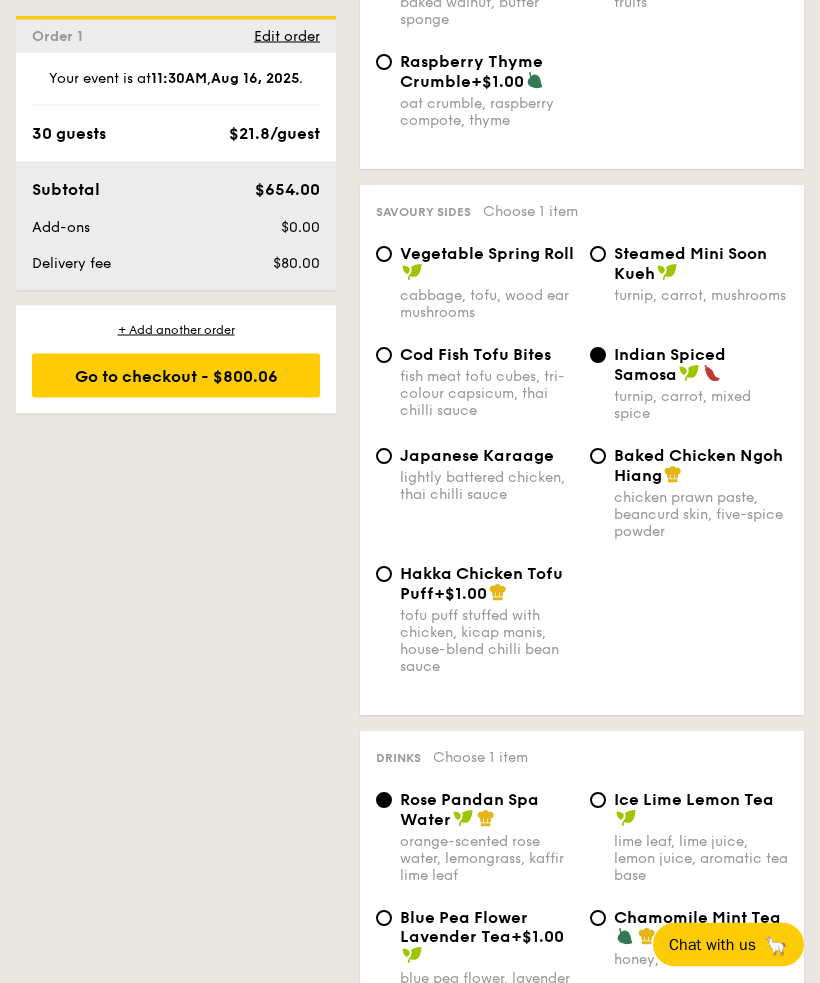 click on "Japanese Karaage" at bounding box center (477, 456) 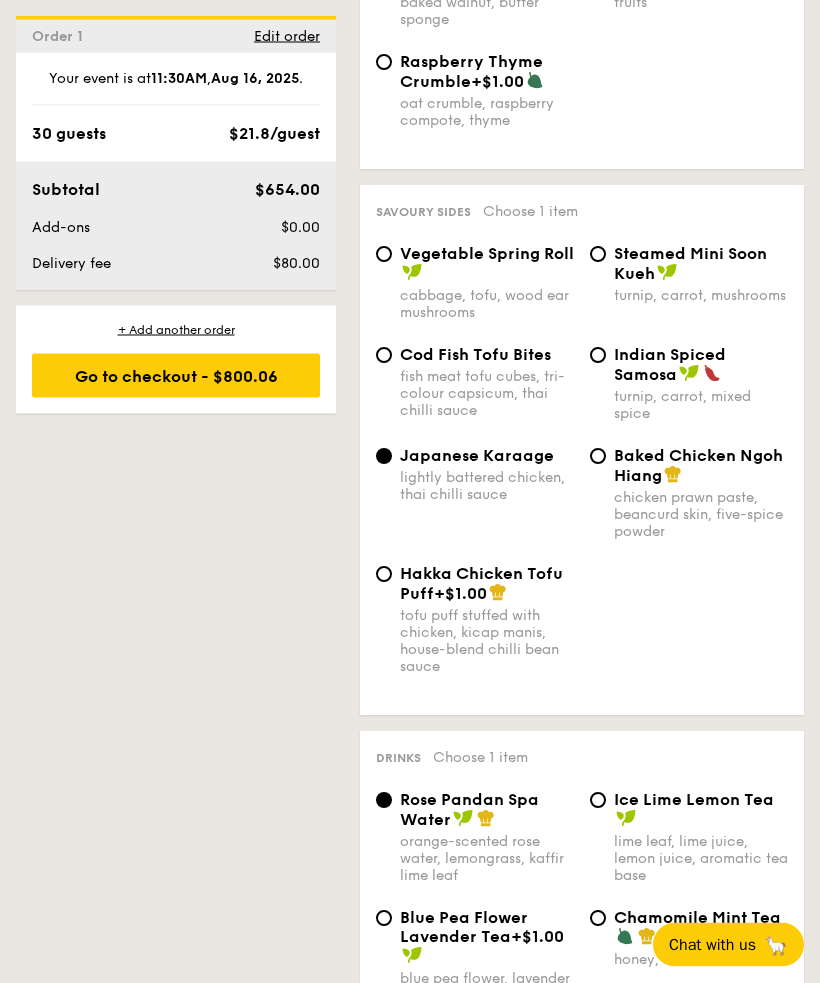click on "Baked Chicken Ngoh Hiang" at bounding box center (698, 466) 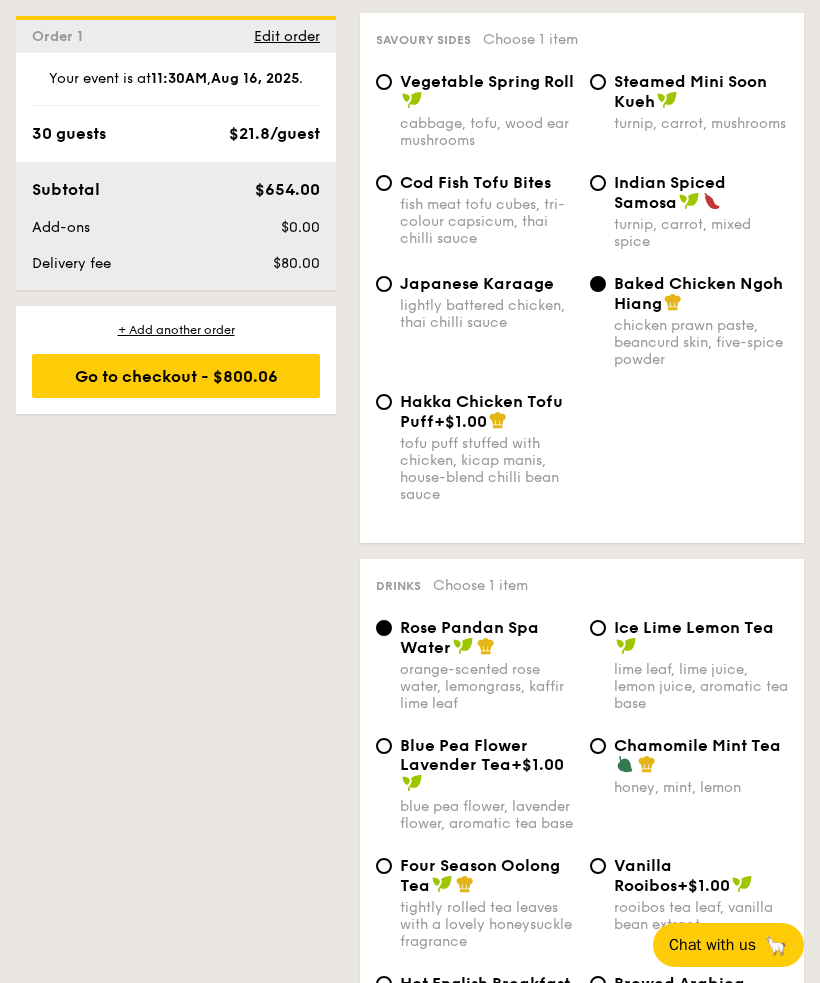 scroll, scrollTop: 5077, scrollLeft: 0, axis: vertical 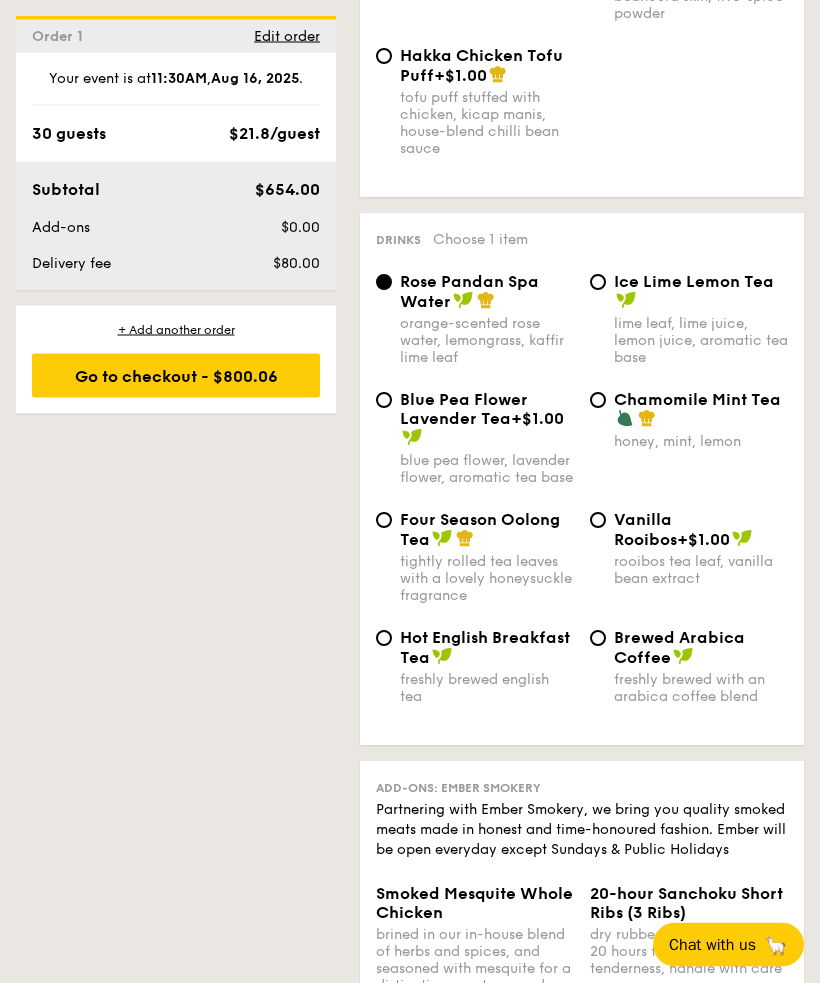 click on "Ice Lime Lemon Tea lime leaf, lime juice, lemon juice, aromatic tea base" at bounding box center (689, 320) 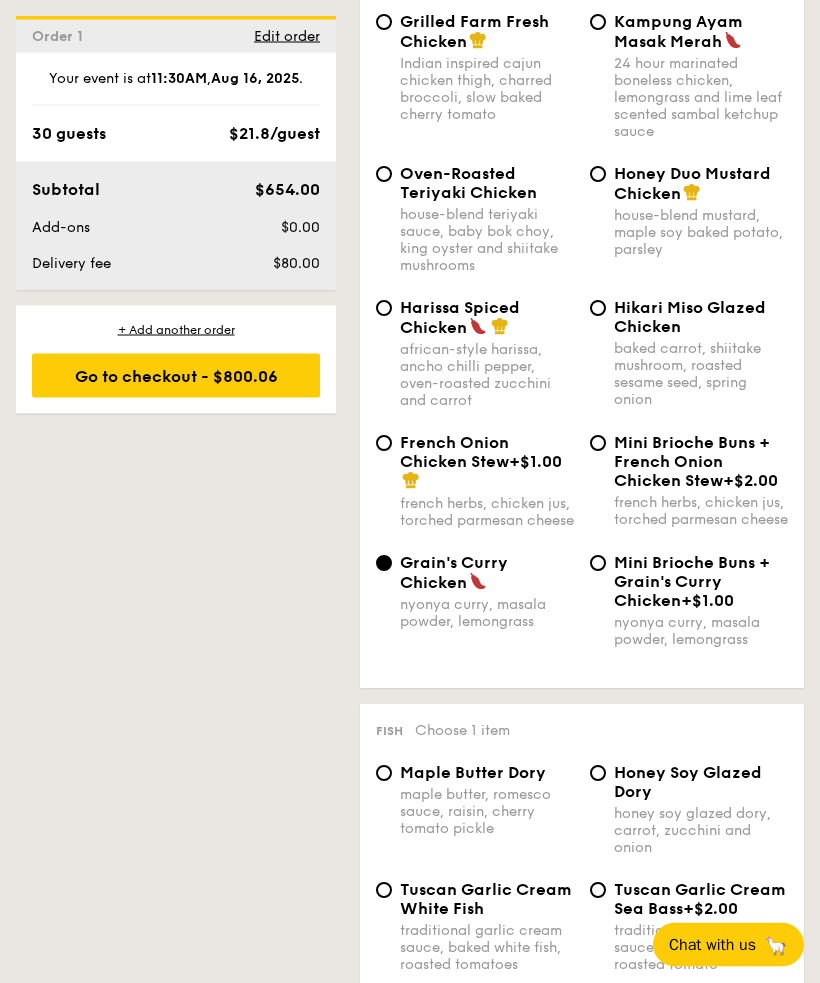 scroll, scrollTop: 1831, scrollLeft: 0, axis: vertical 